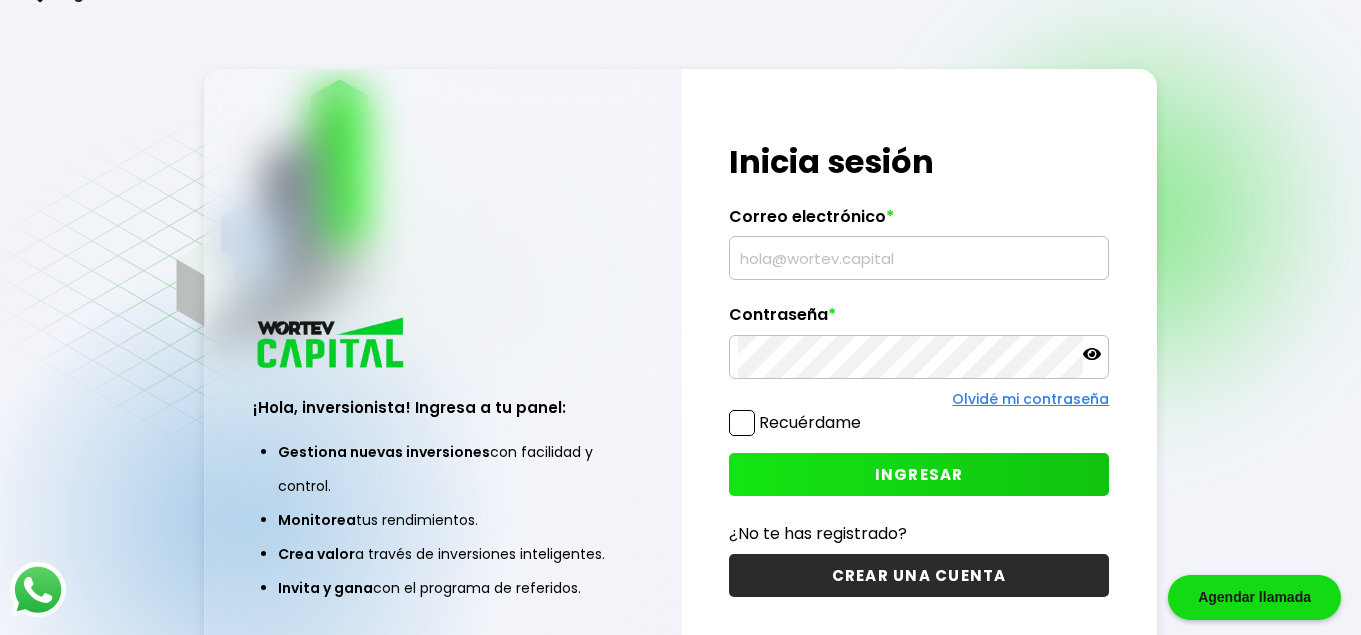 scroll, scrollTop: 0, scrollLeft: 0, axis: both 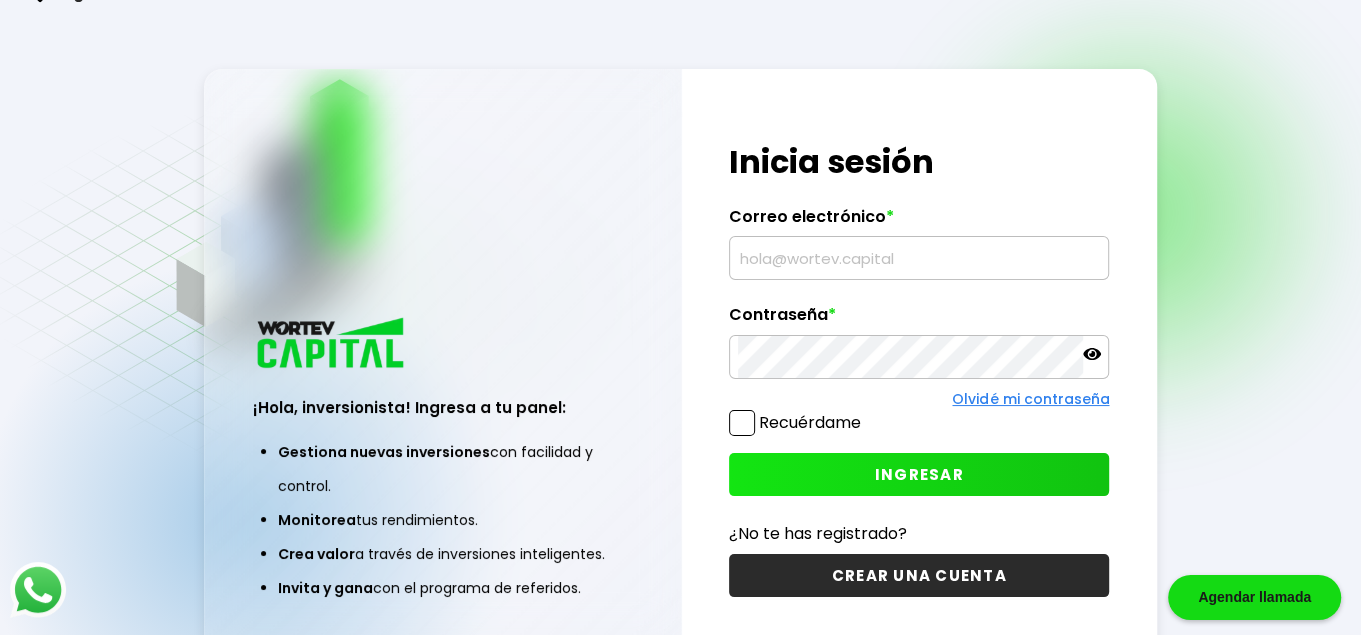 click at bounding box center (919, 258) 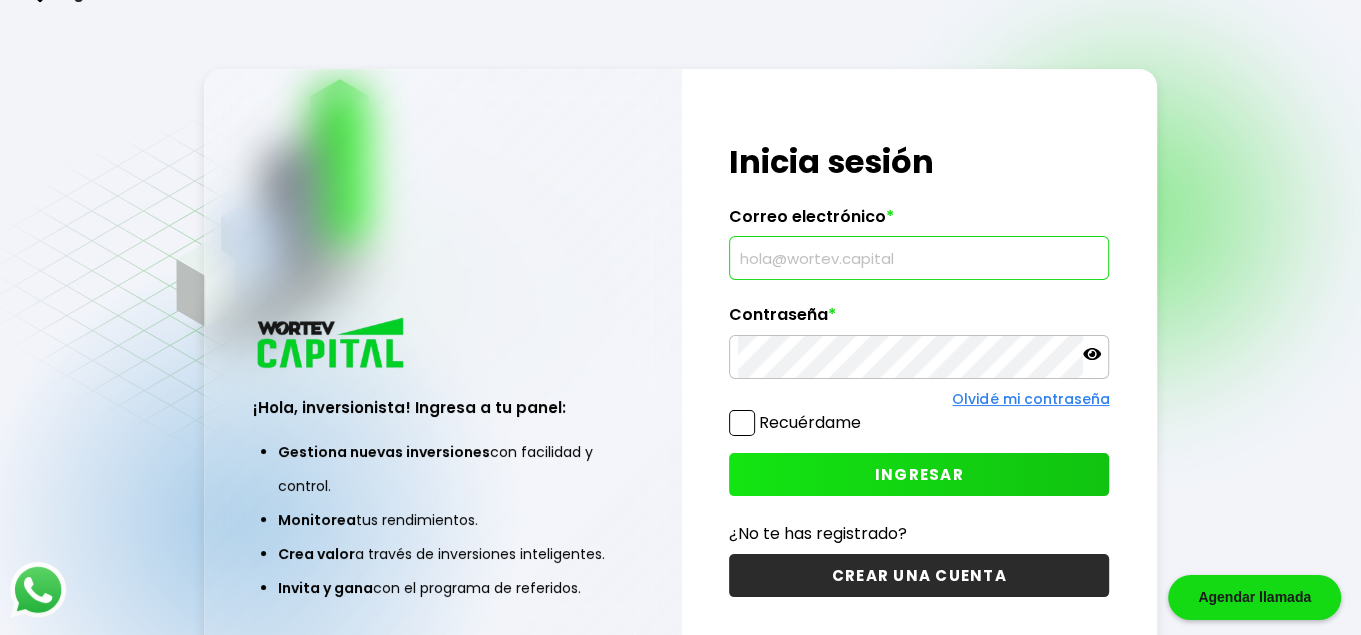 scroll, scrollTop: 0, scrollLeft: 0, axis: both 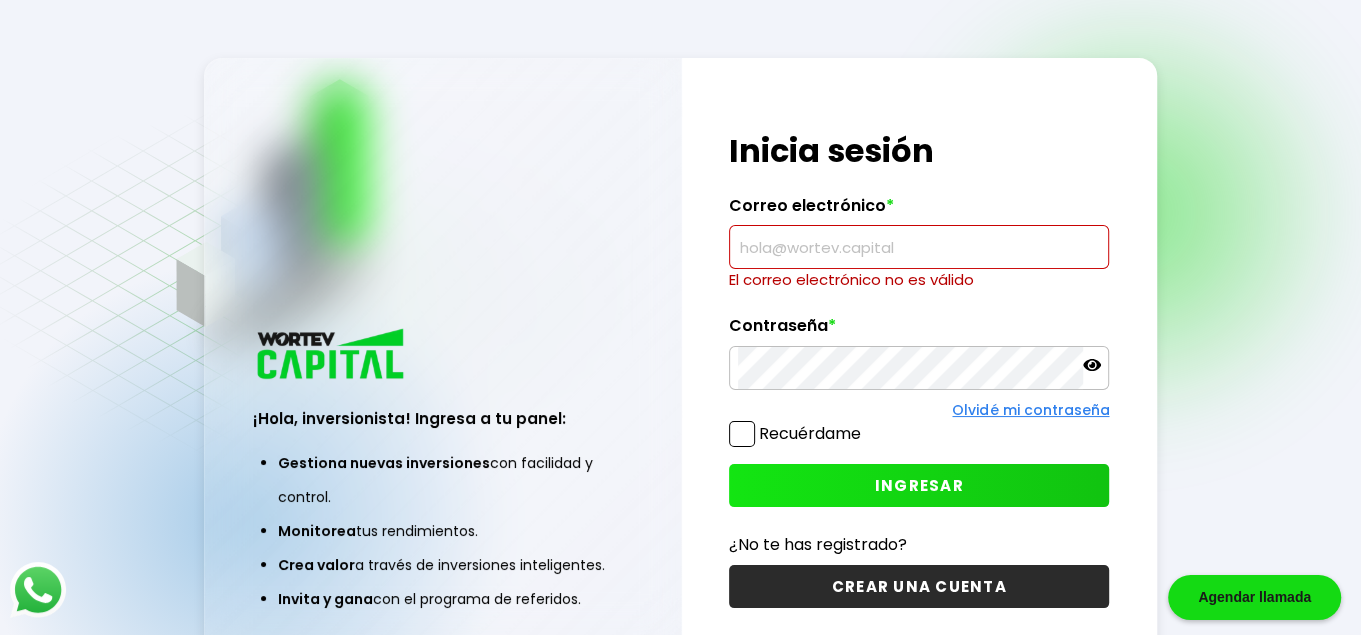 paste on "[EMAIL]" 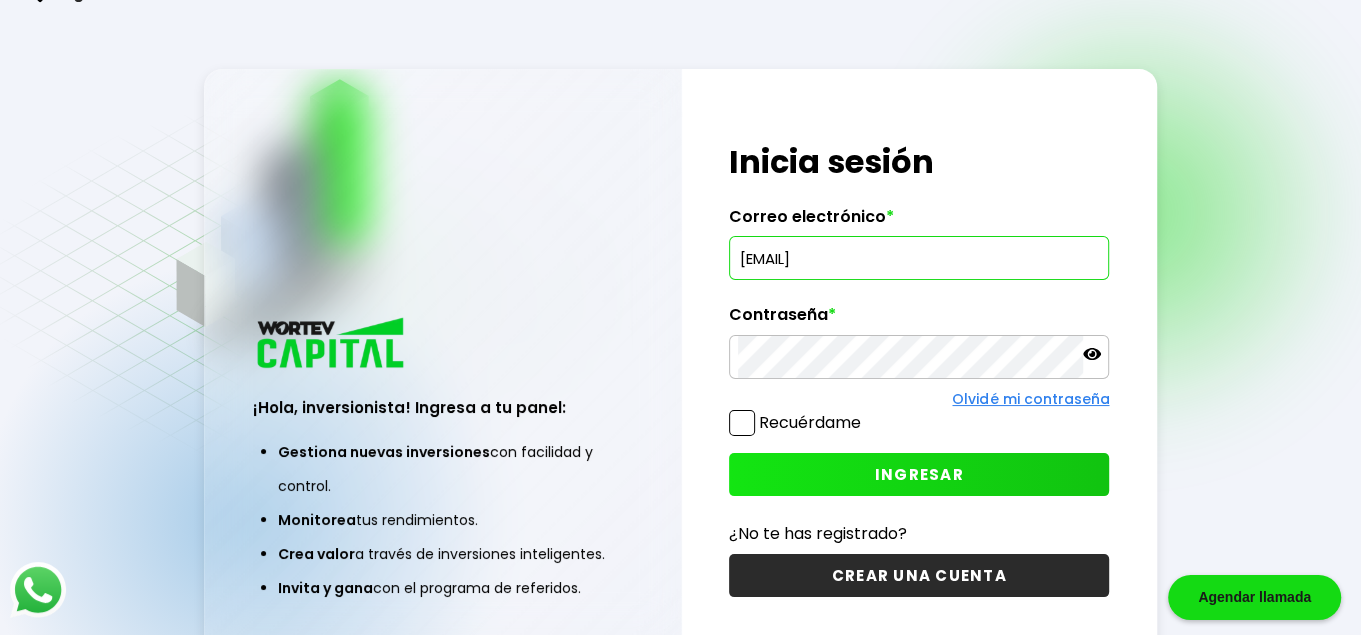 type on "[EMAIL]" 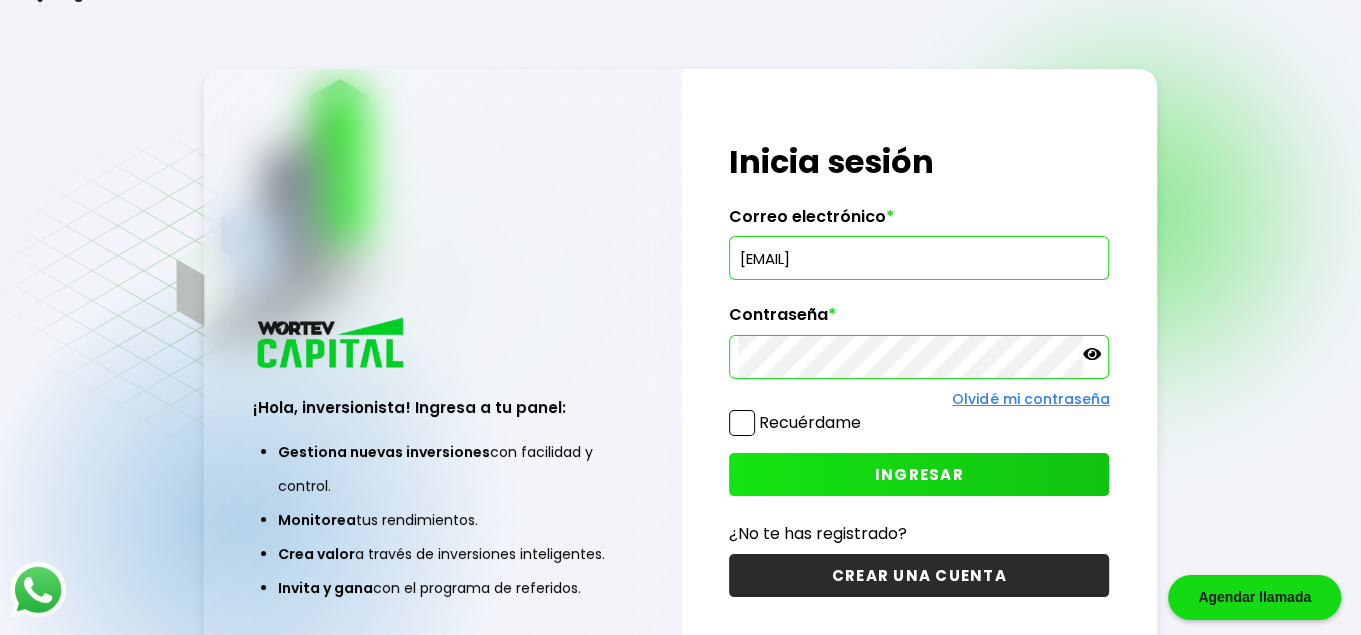 click on "Recuérdame" at bounding box center (810, 422) 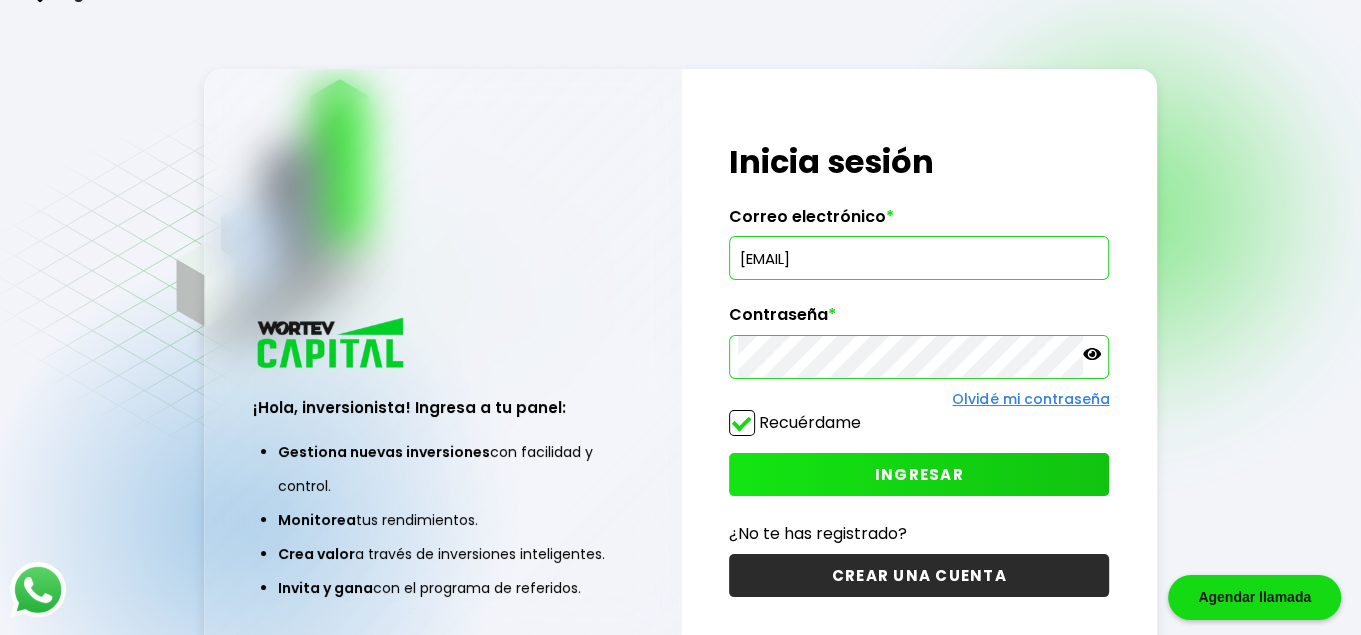 click on "INGRESAR" at bounding box center (919, 474) 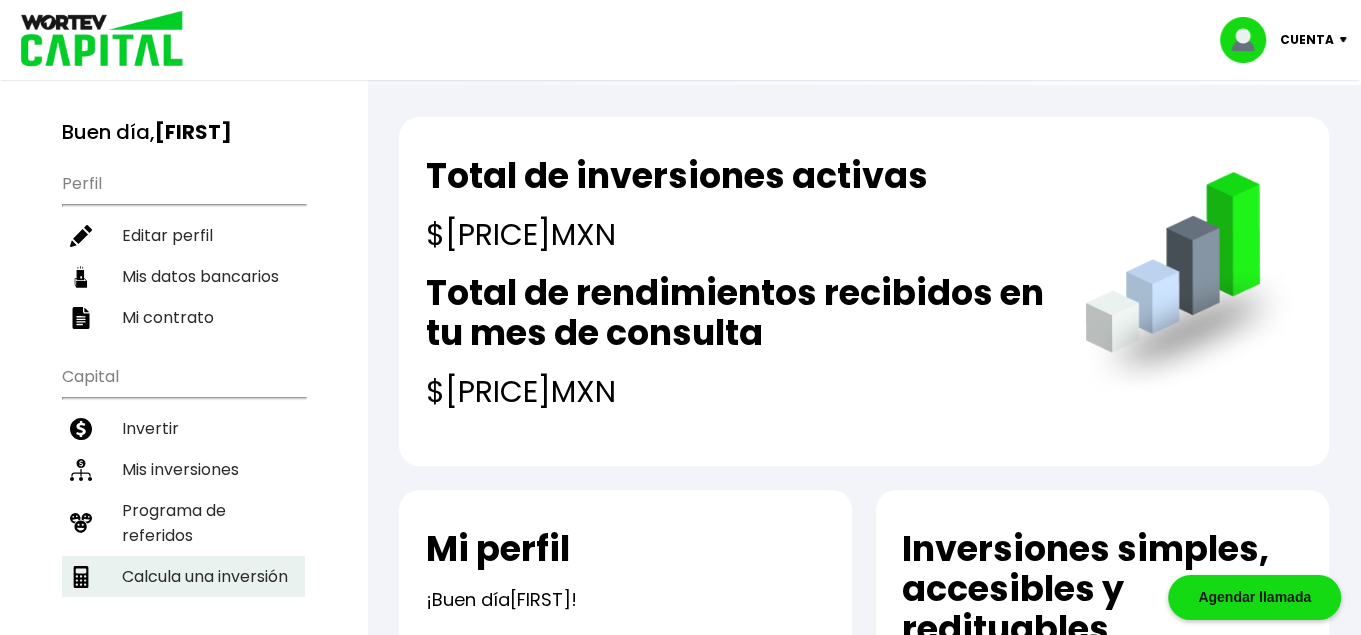 click on "Calcula una inversión" at bounding box center (183, 576) 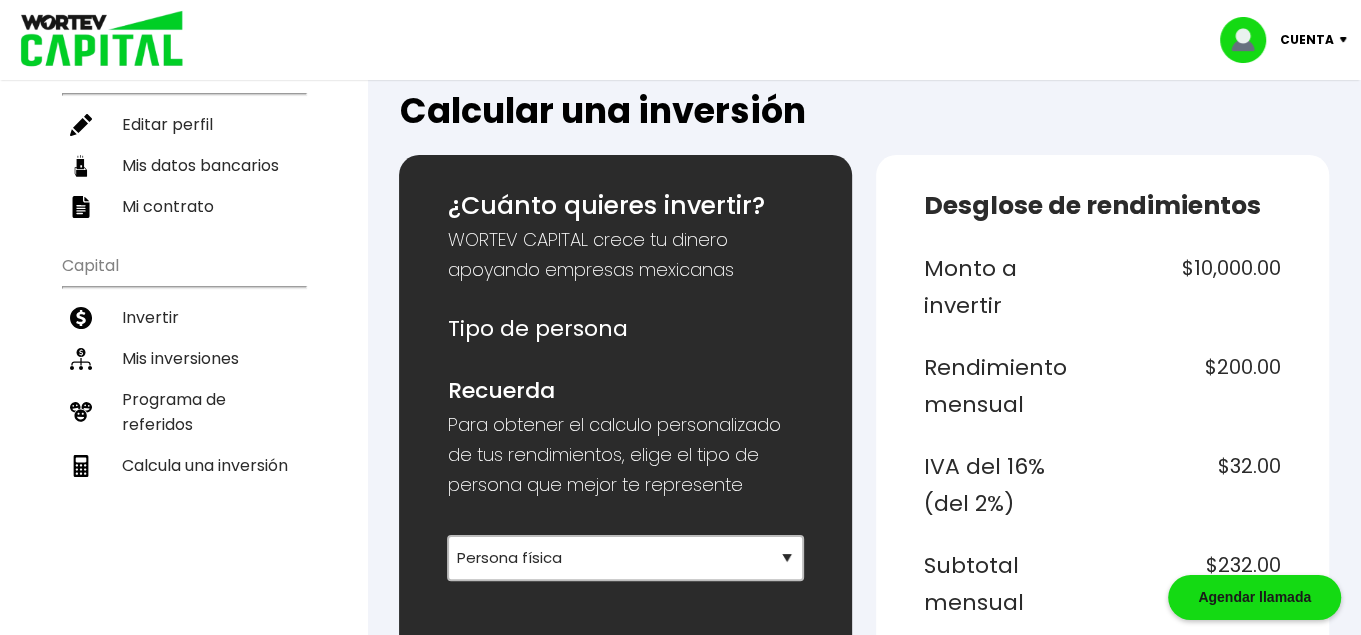 scroll, scrollTop: 444, scrollLeft: 0, axis: vertical 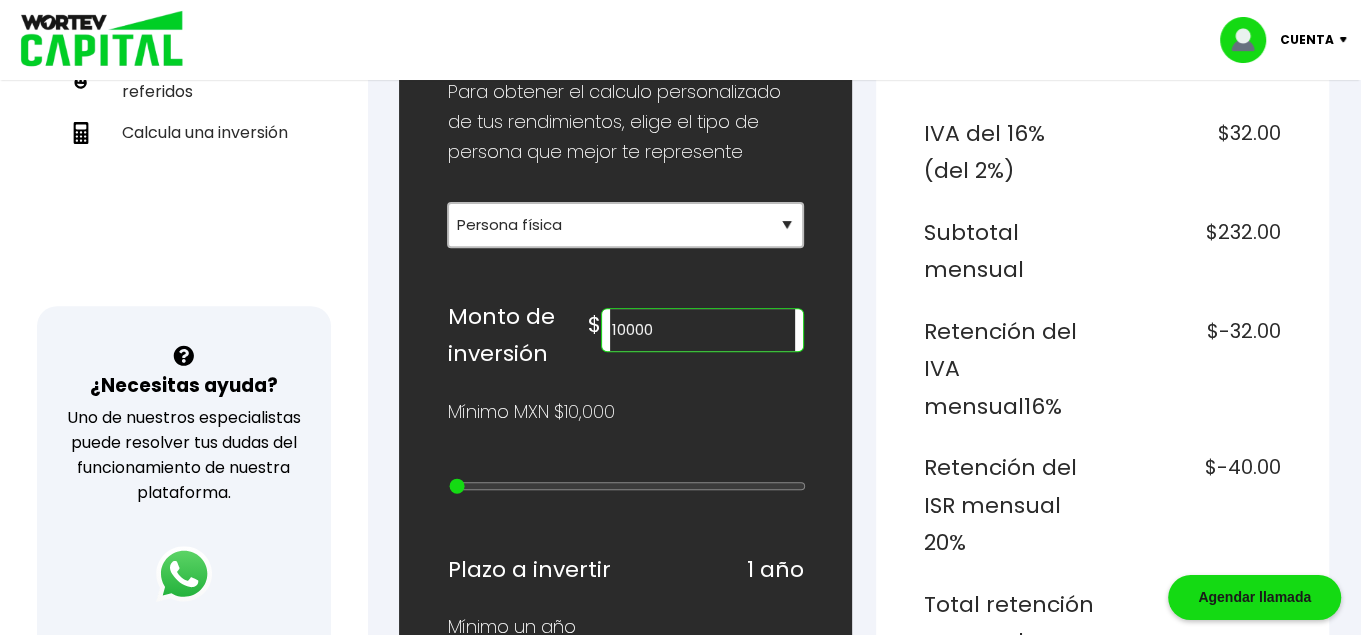 drag, startPoint x: 720, startPoint y: 331, endPoint x: 352, endPoint y: 332, distance: 368.00137 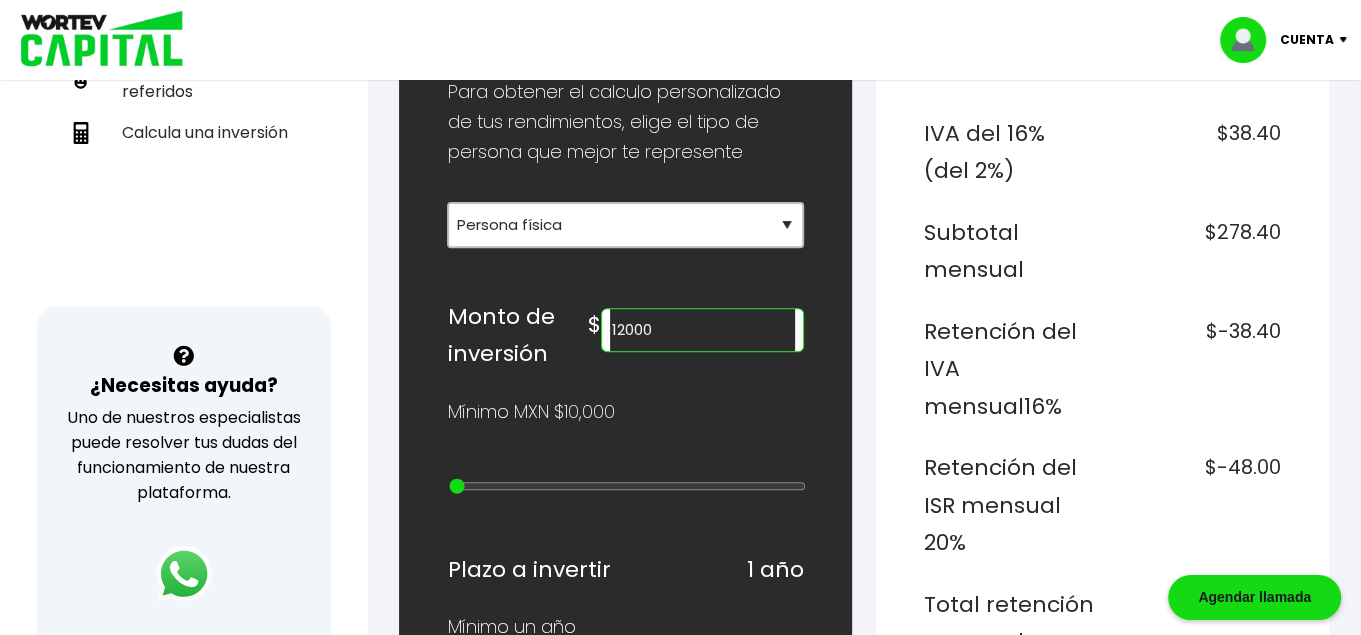 type on "12000" 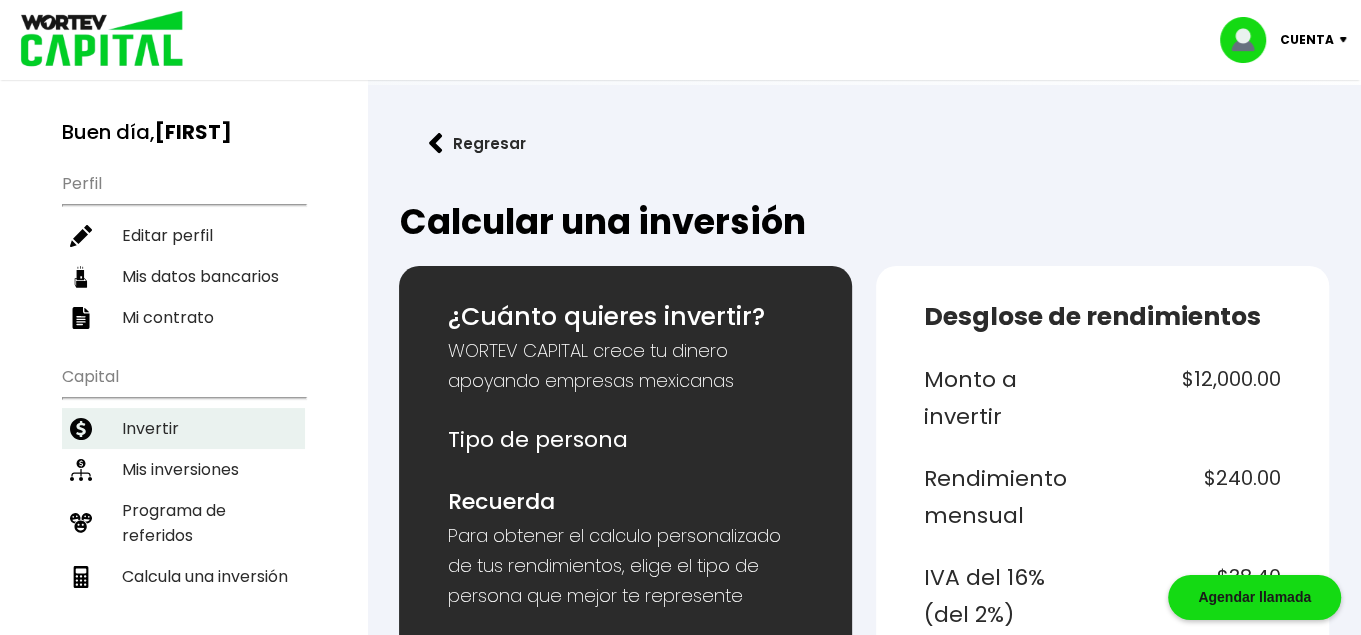 click on "Invertir" at bounding box center [183, 428] 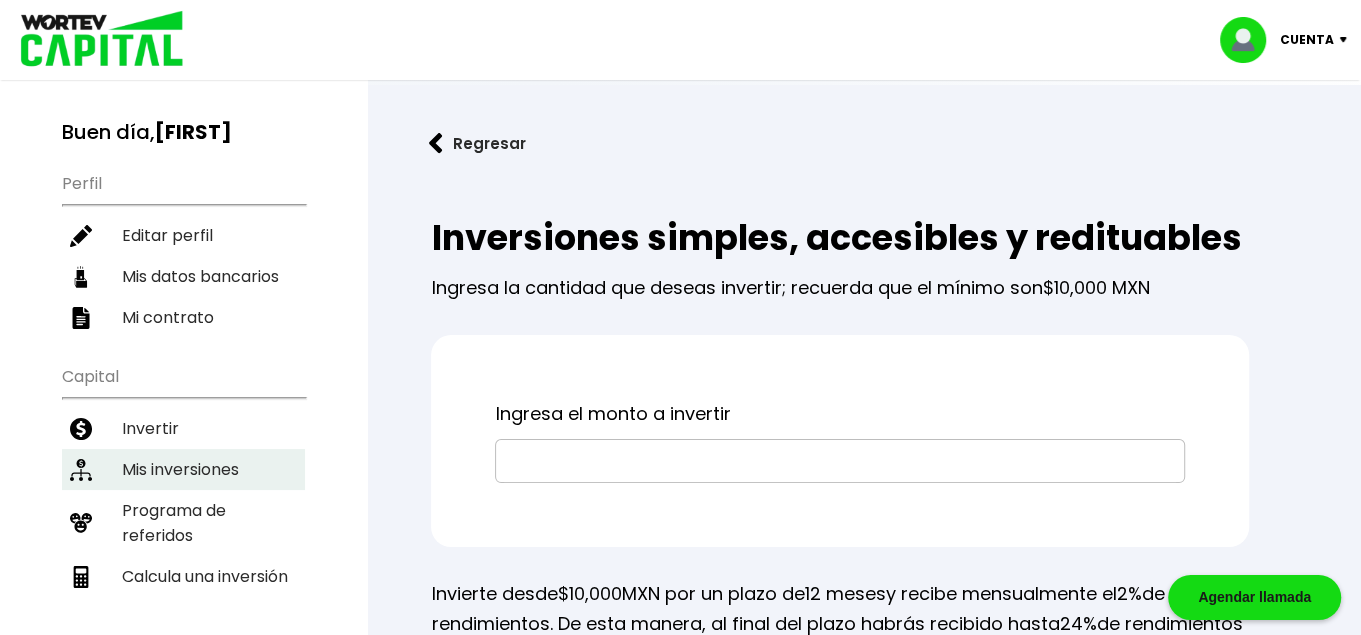 click on "Mis inversiones" at bounding box center (183, 469) 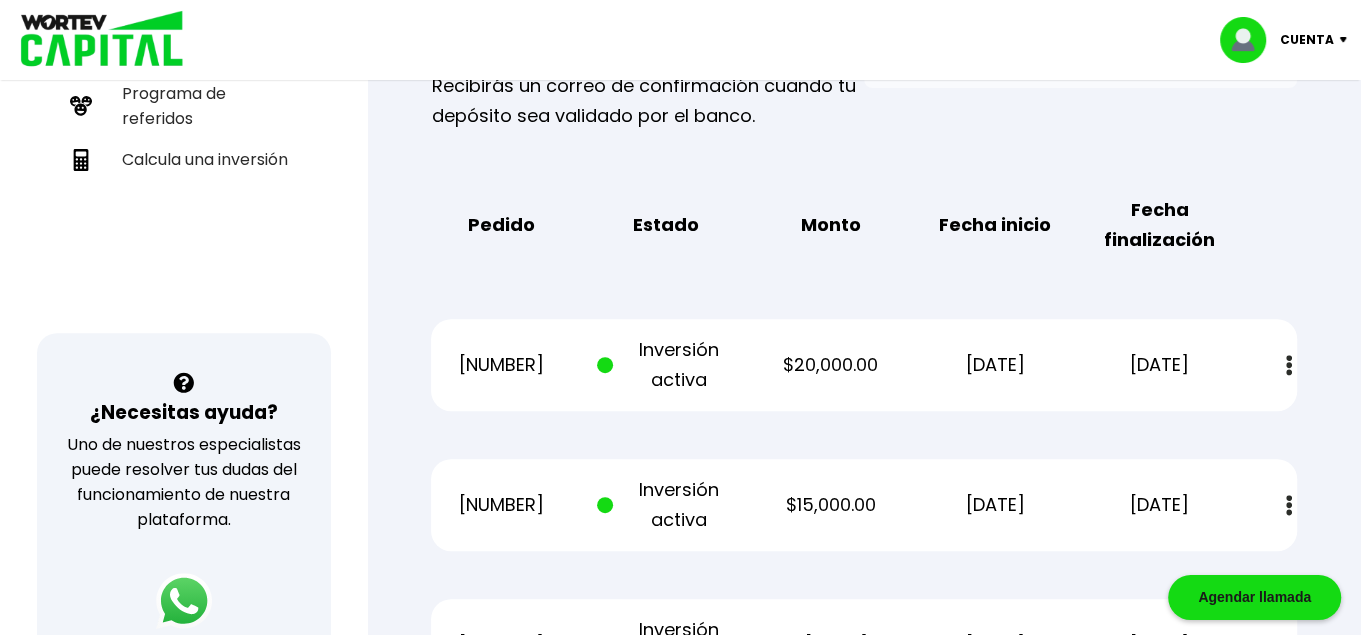 scroll, scrollTop: 0, scrollLeft: 0, axis: both 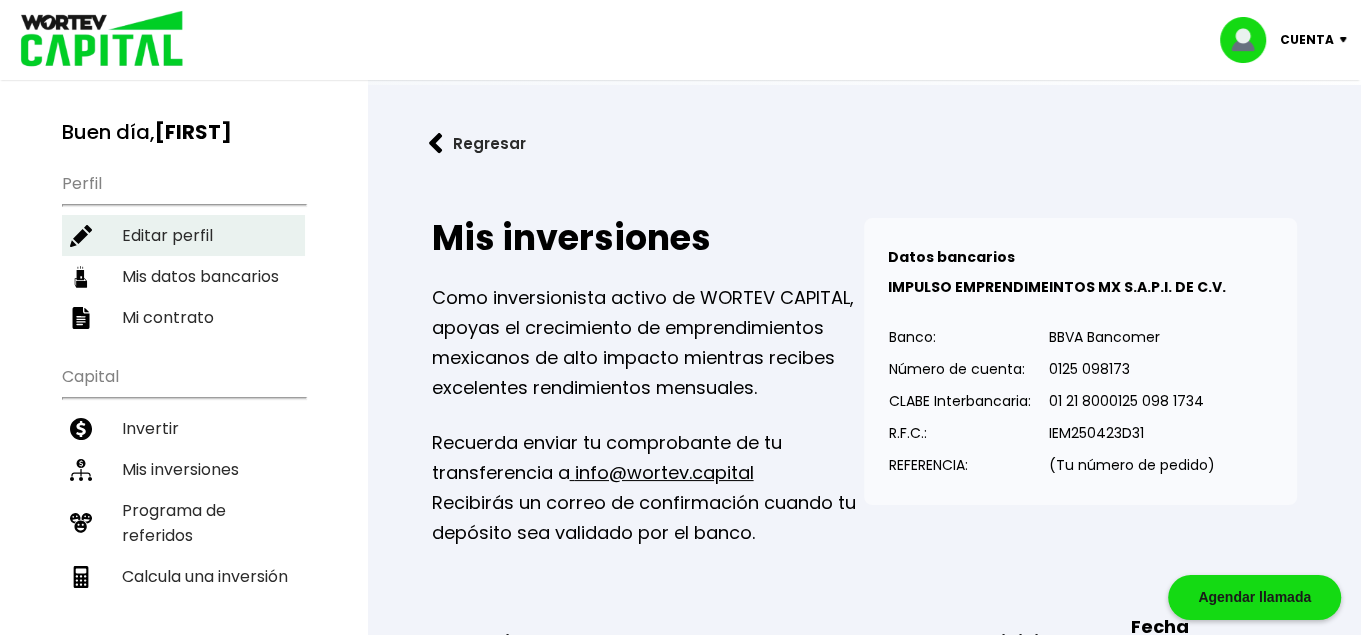 click on "Editar perfil" at bounding box center (183, 235) 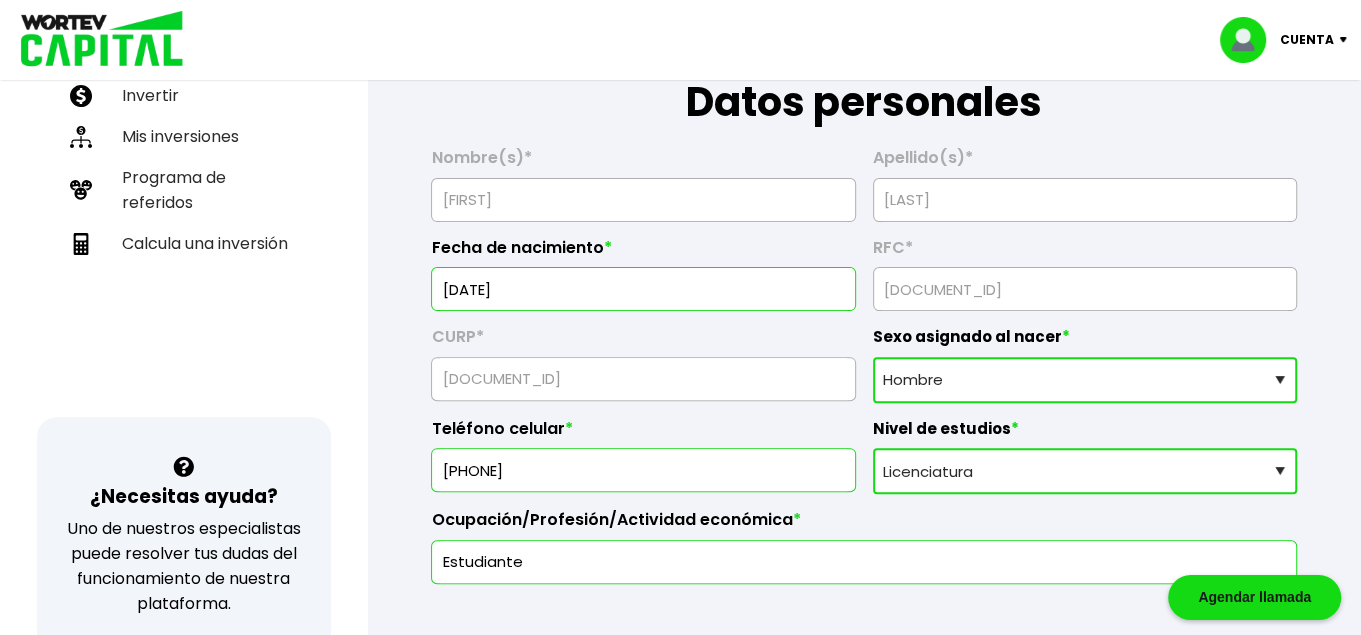 scroll, scrollTop: 0, scrollLeft: 0, axis: both 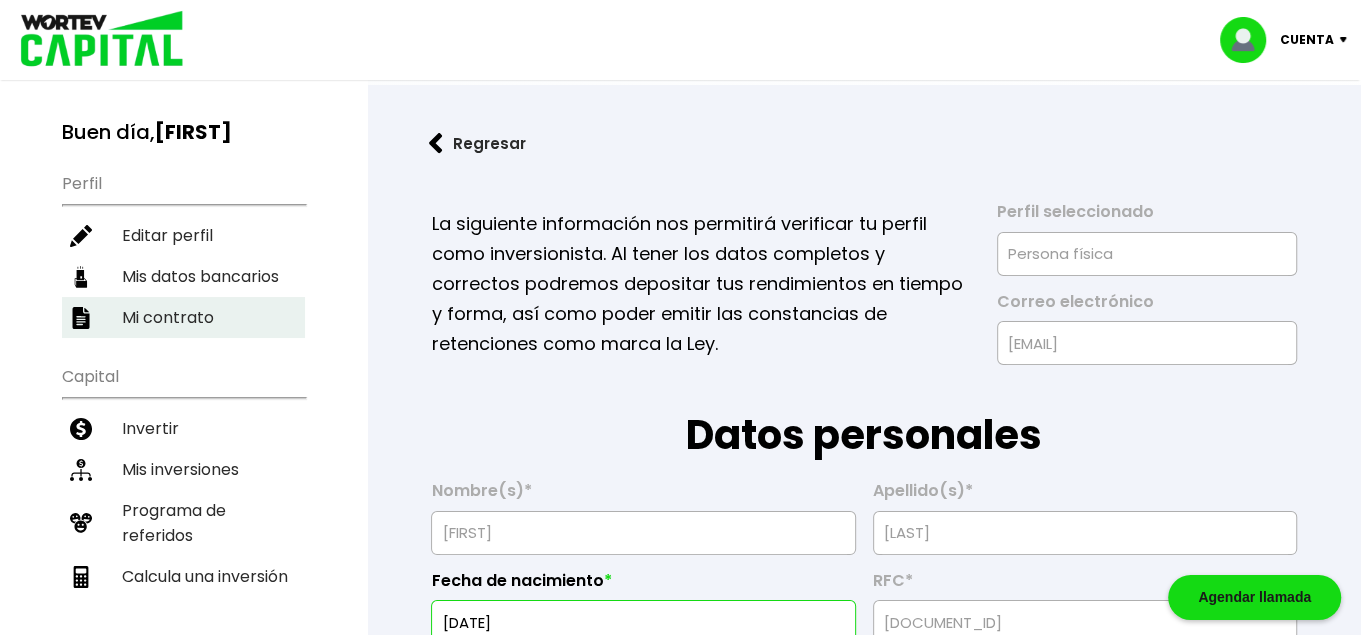 click on "Mi contrato" at bounding box center (183, 317) 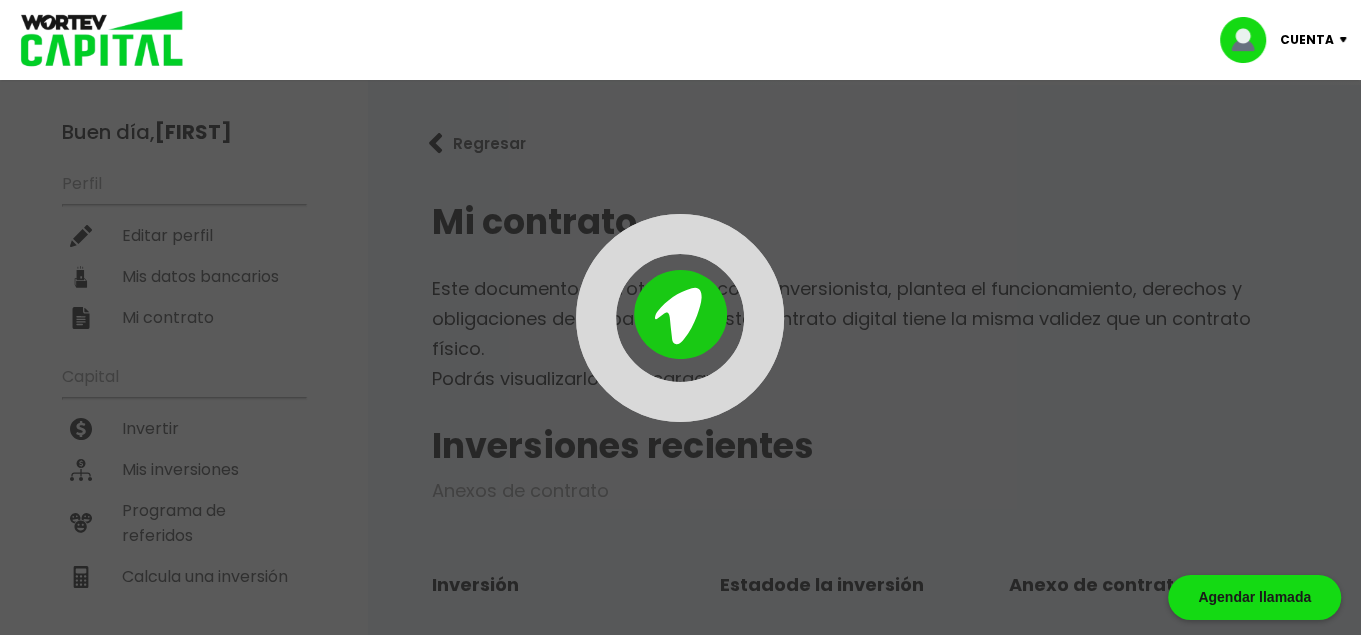 click at bounding box center [680, 317] 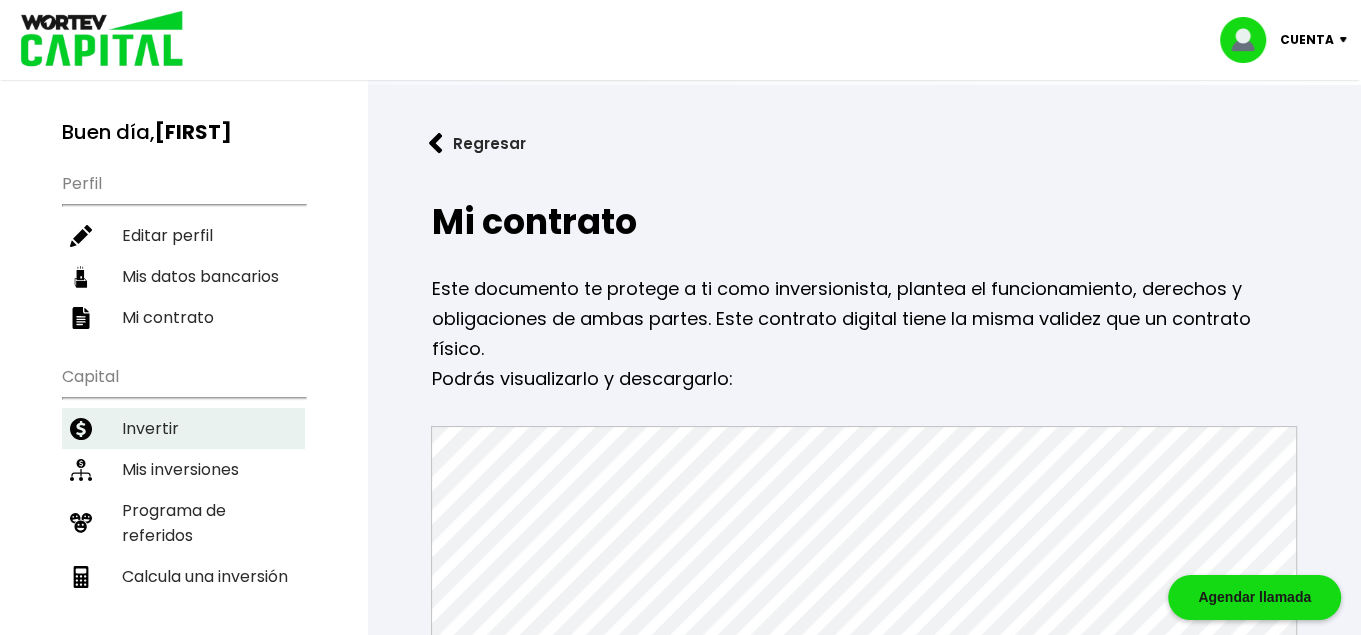 click on "Invertir" at bounding box center [183, 428] 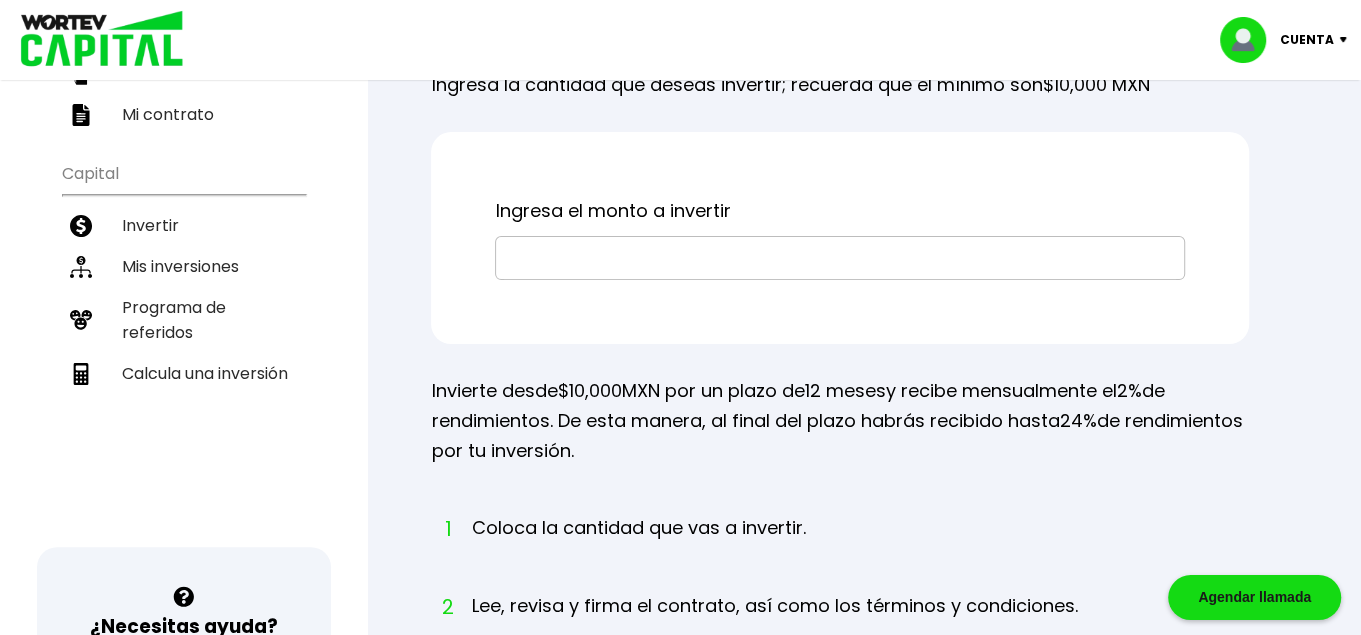 scroll, scrollTop: 92, scrollLeft: 0, axis: vertical 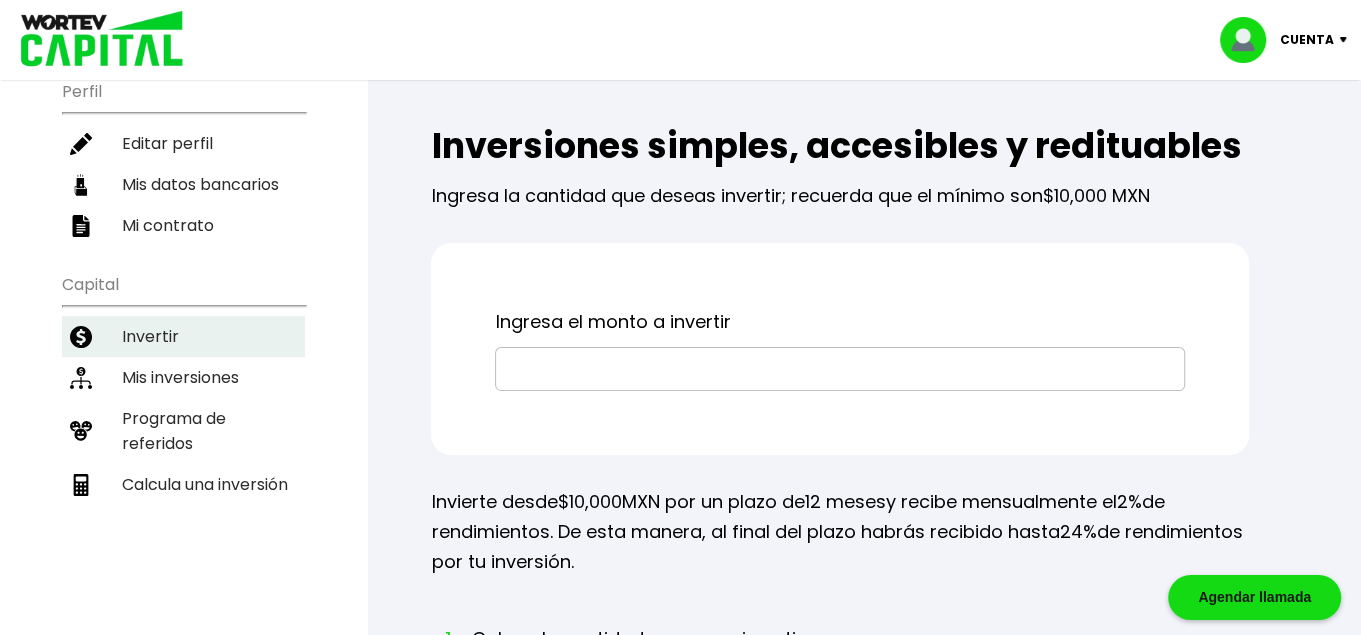 click on "Invertir" at bounding box center [183, 336] 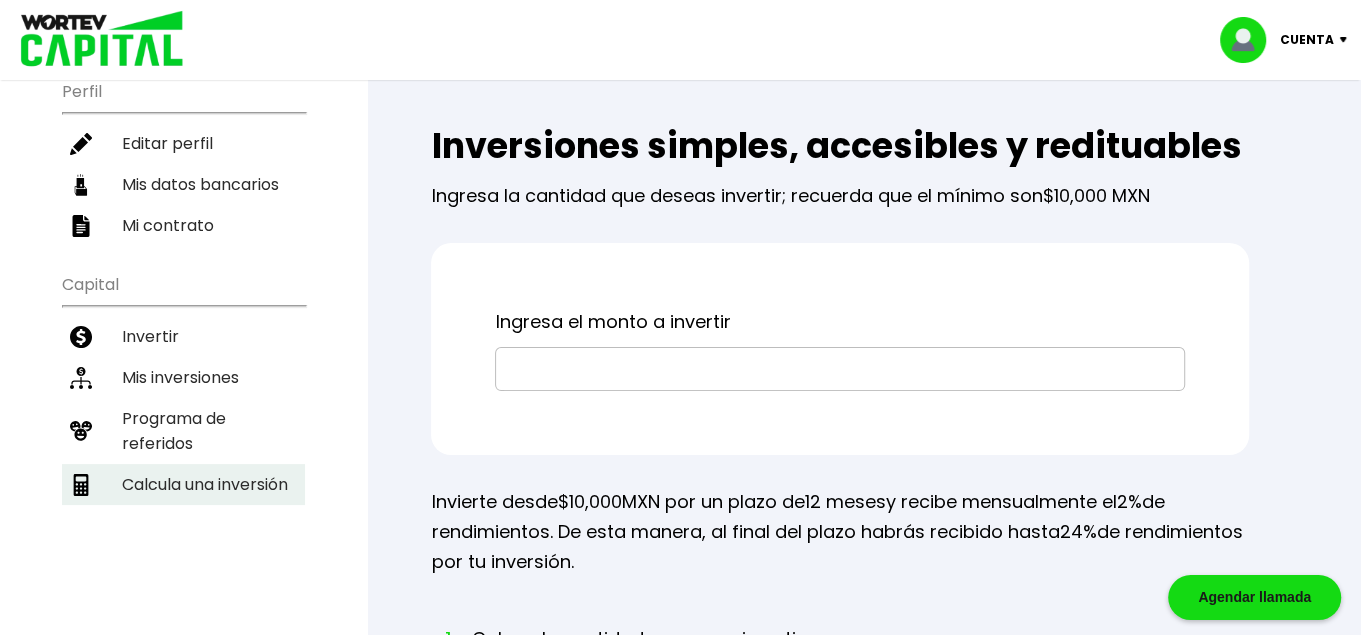 scroll, scrollTop: 111, scrollLeft: 0, axis: vertical 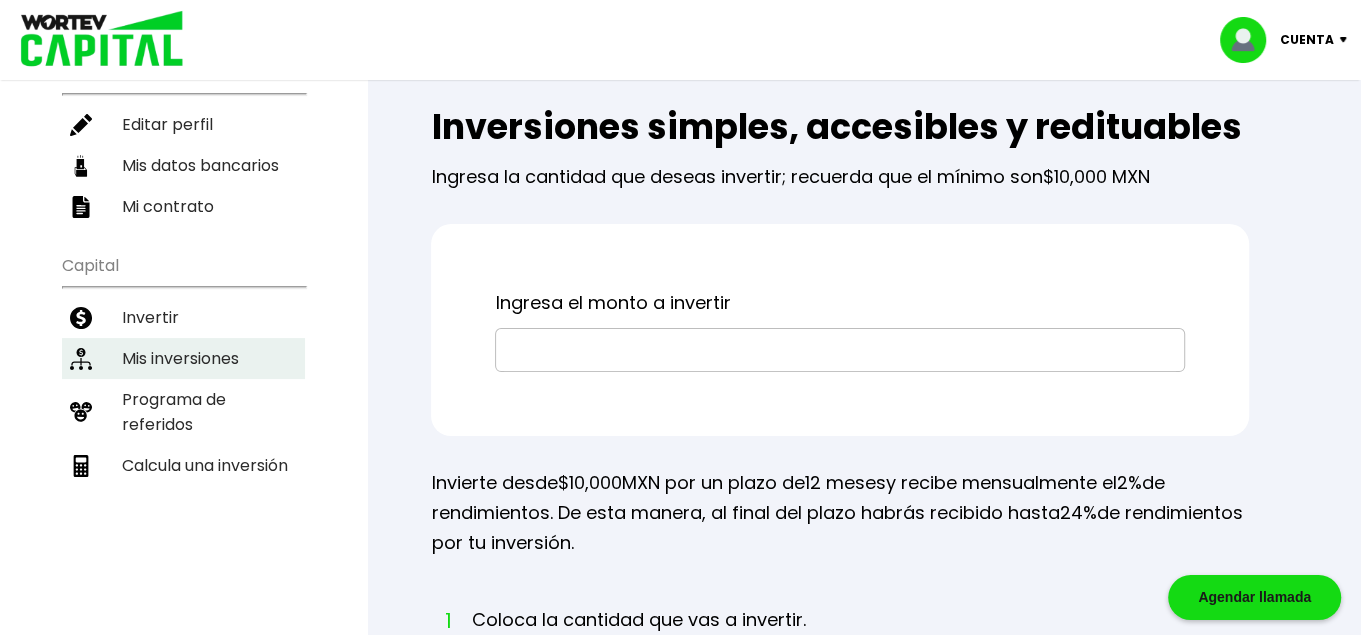 click on "Mis inversiones" at bounding box center (183, 358) 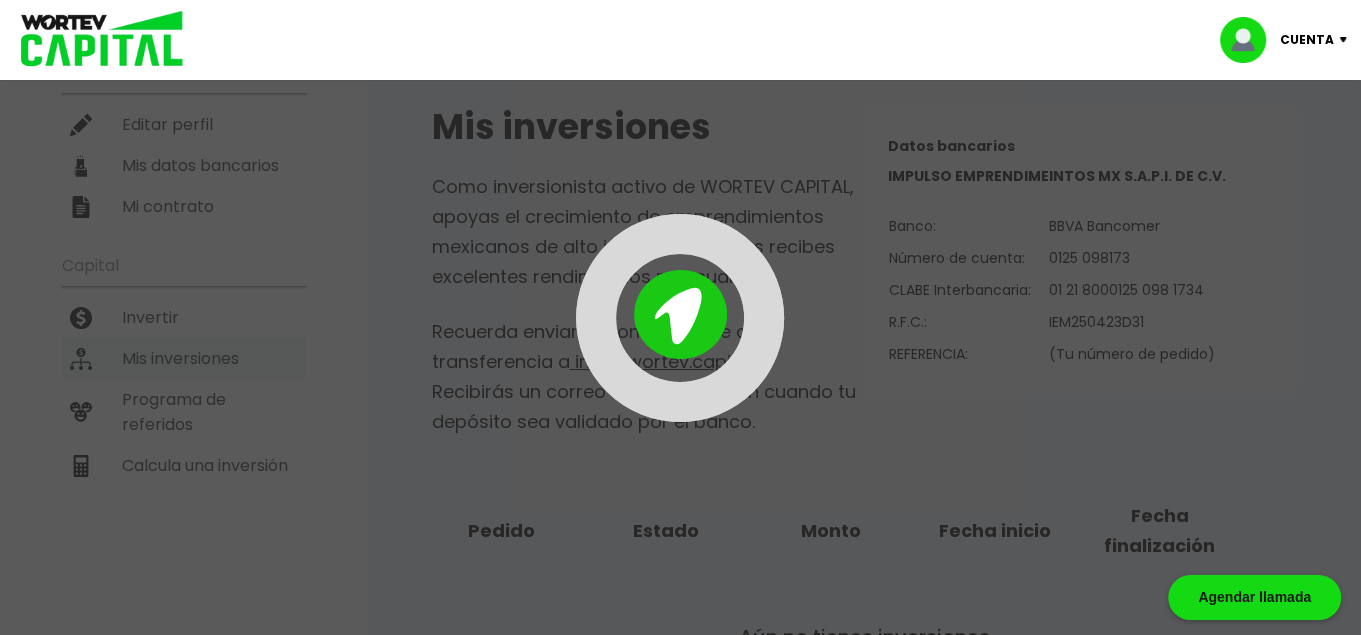 scroll, scrollTop: 0, scrollLeft: 0, axis: both 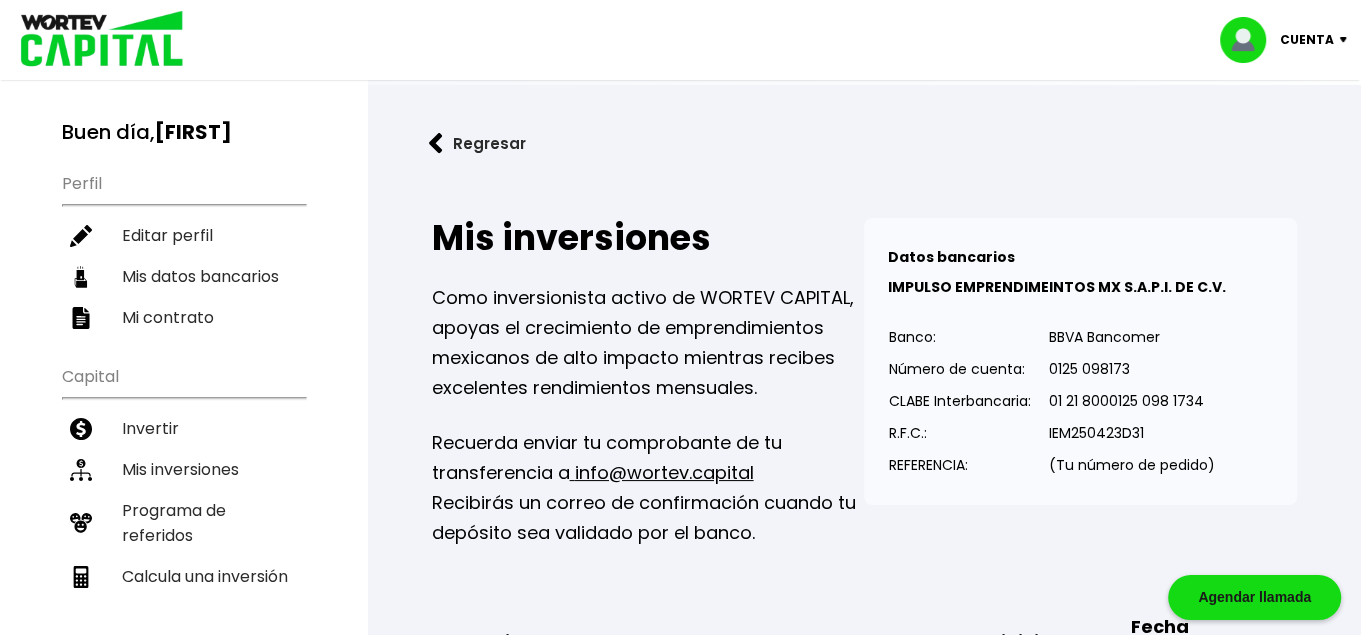 click on "Buen día,  [FIRST]  Perfil  Editar perfil Mis datos bancarios Mi contrato  Capital  Invertir Mis inversiones Programa de referidos   Calcula una inversión" at bounding box center (183, 383) 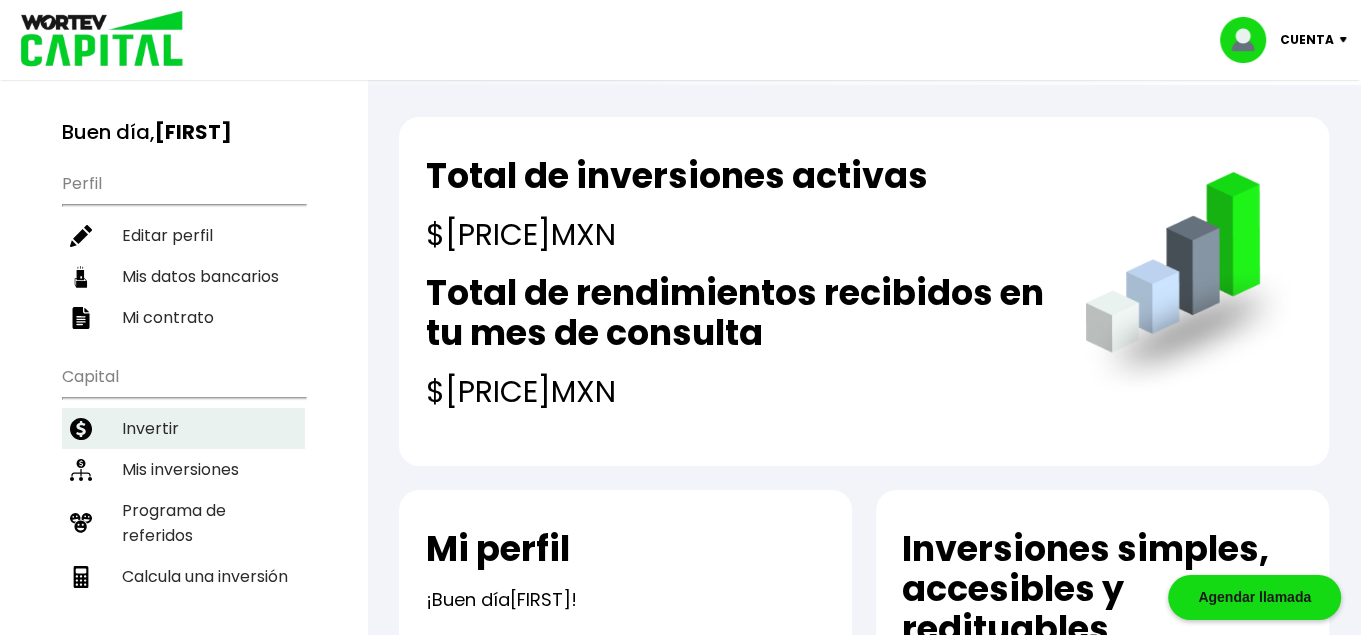 click on "Invertir" at bounding box center (183, 428) 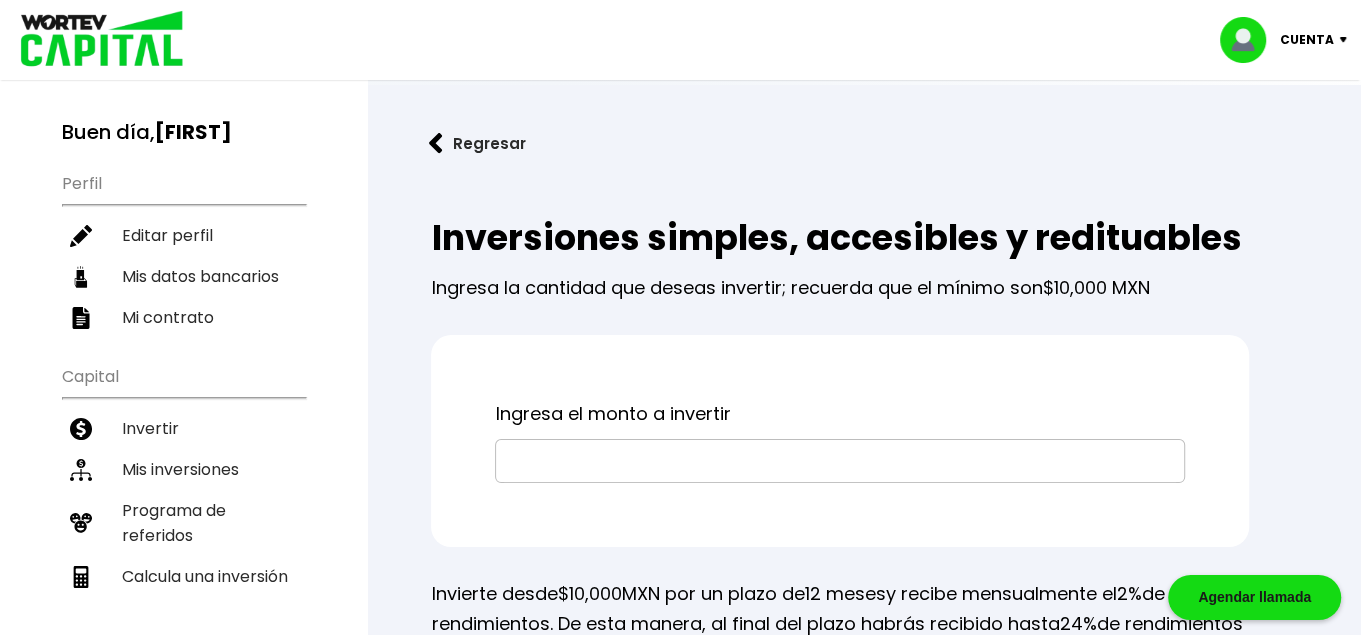 scroll, scrollTop: 111, scrollLeft: 0, axis: vertical 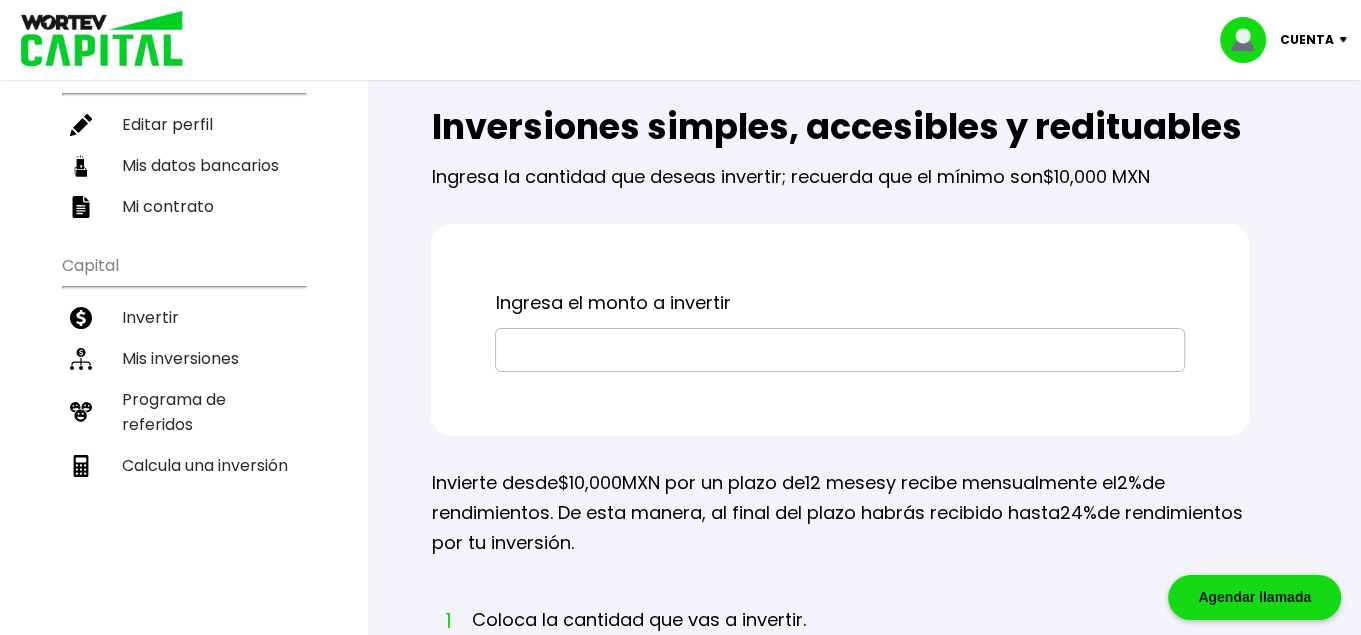 click at bounding box center (840, 350) 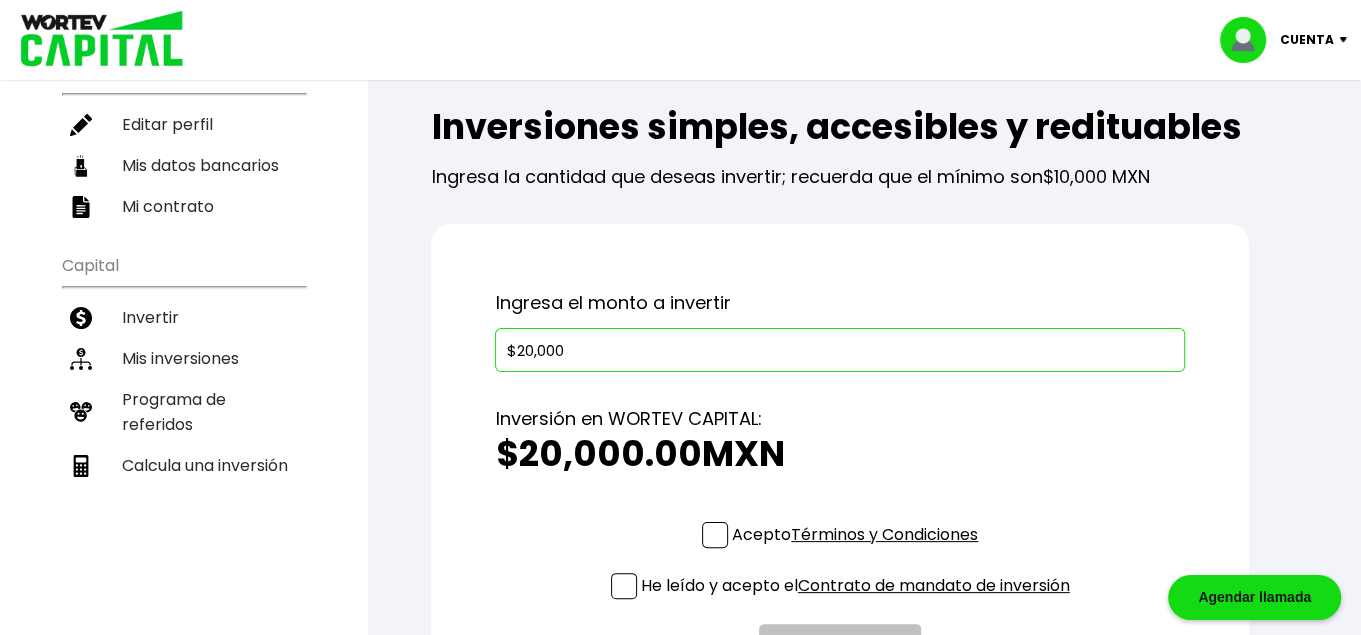 scroll, scrollTop: 0, scrollLeft: 0, axis: both 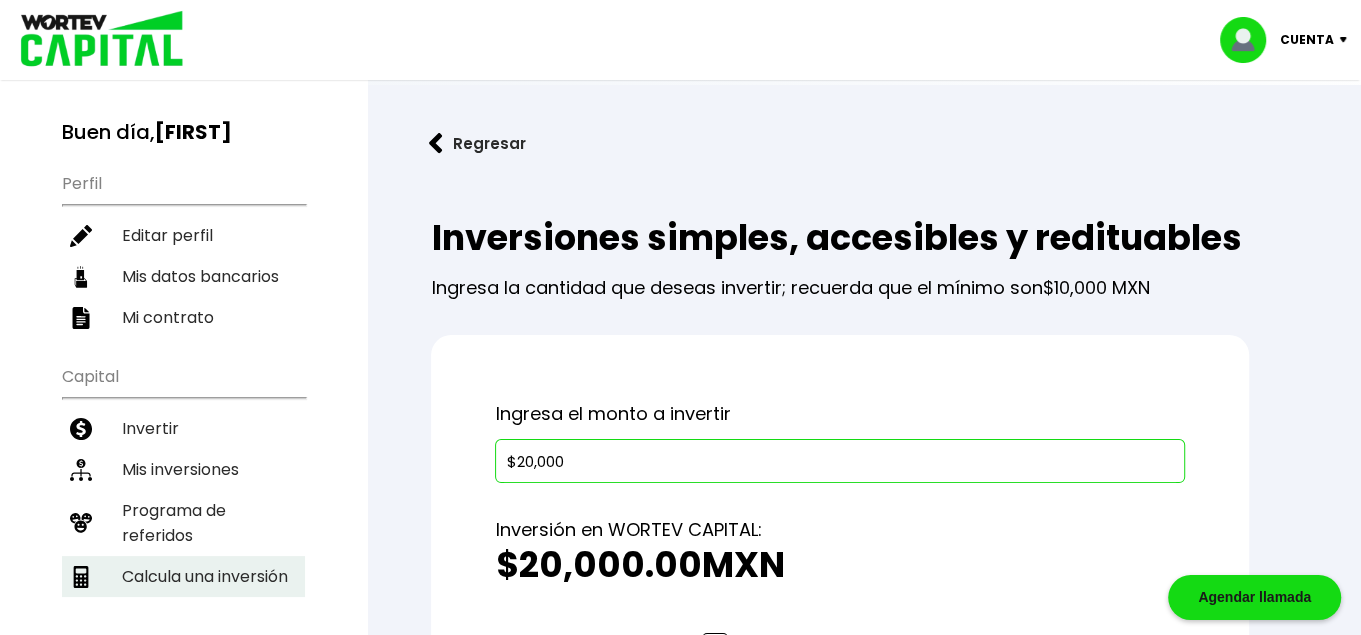 type on "$20,000" 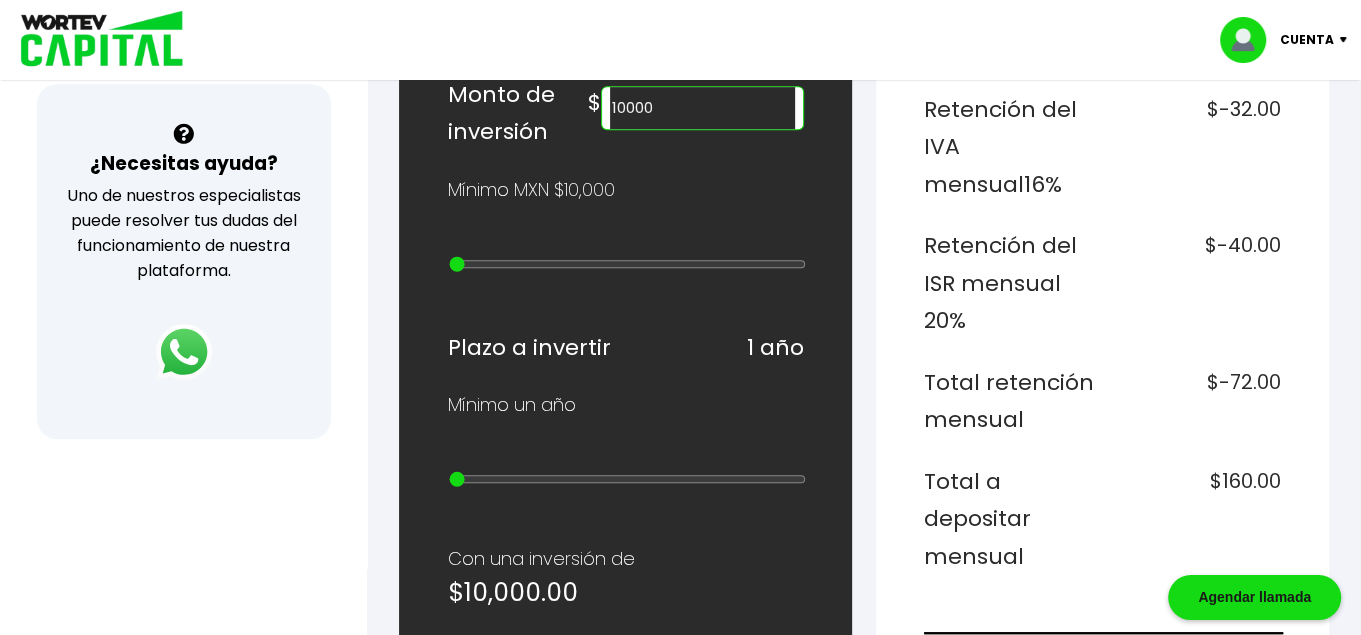 scroll, scrollTop: 333, scrollLeft: 0, axis: vertical 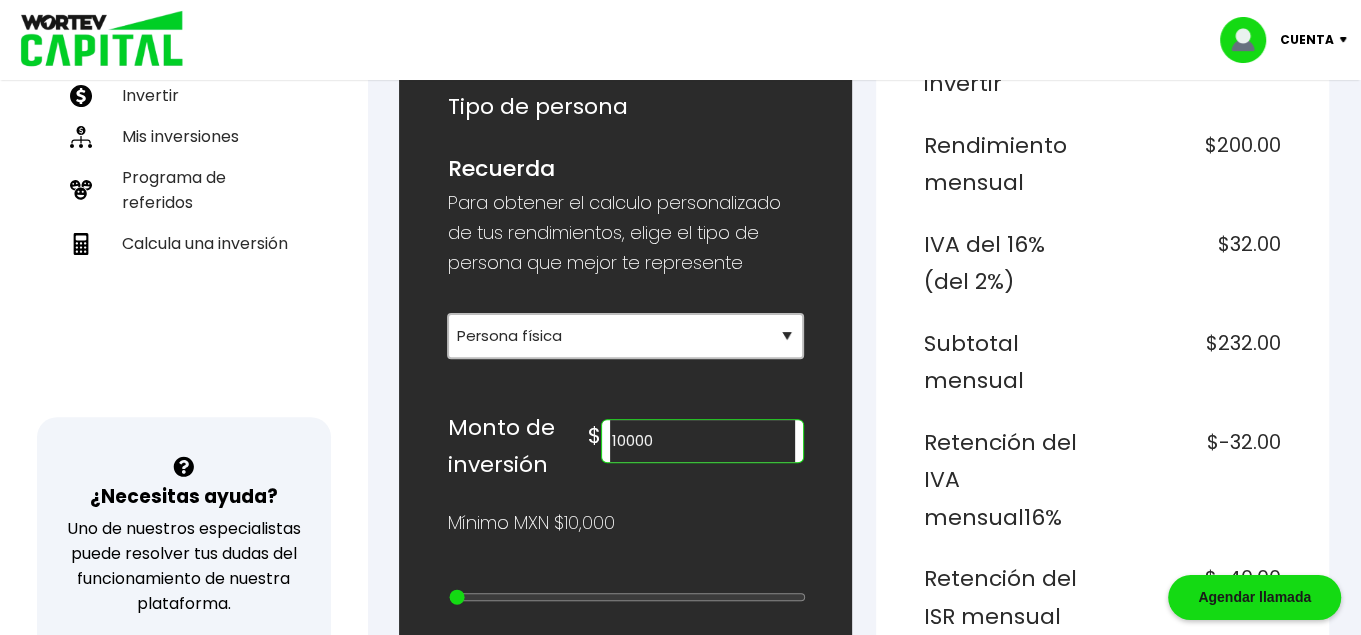 drag, startPoint x: 580, startPoint y: 438, endPoint x: 250, endPoint y: 439, distance: 330.00153 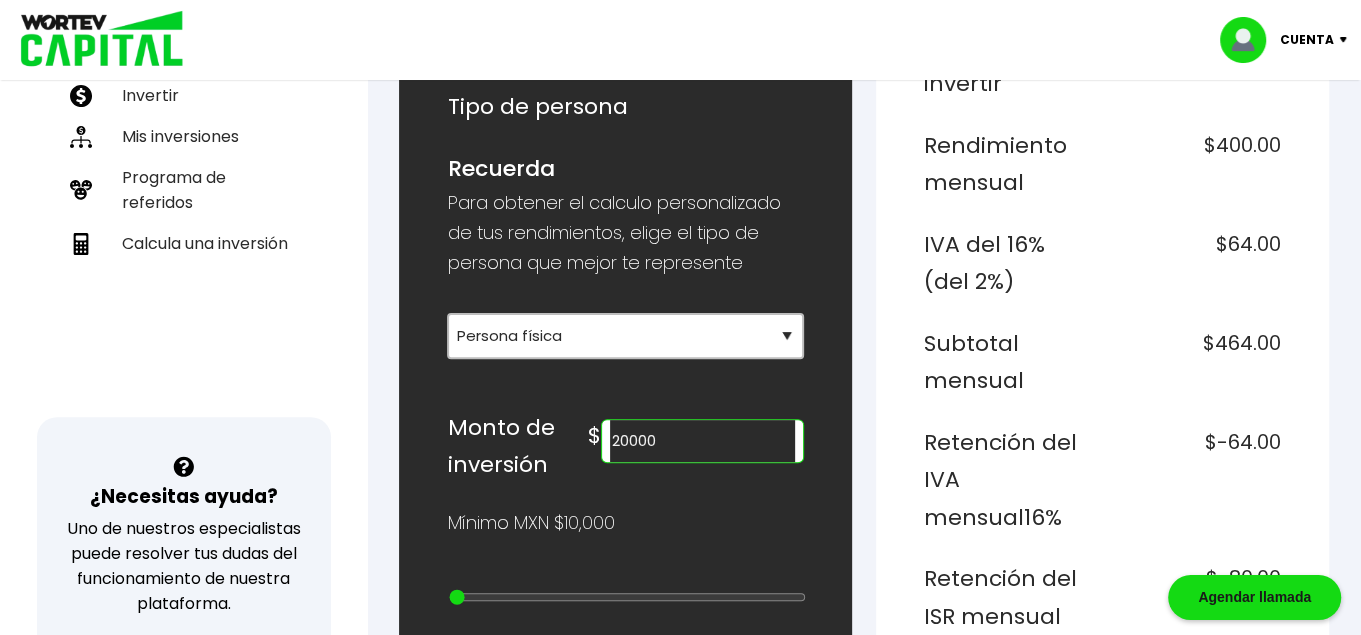 type on "20000" 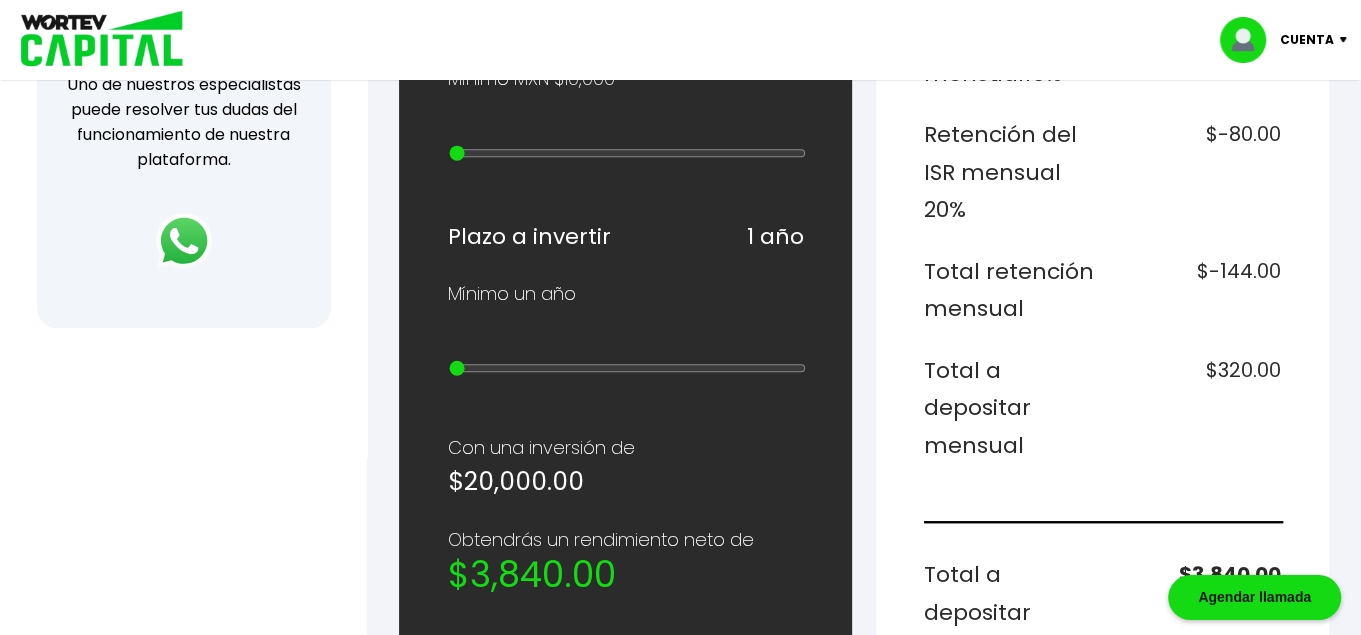 scroll, scrollTop: 888, scrollLeft: 0, axis: vertical 